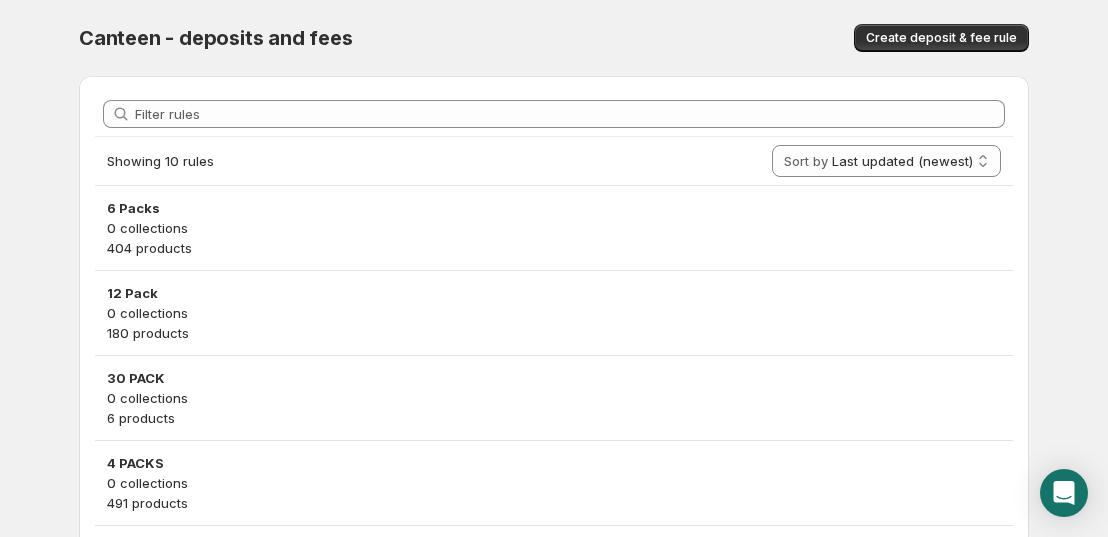 scroll, scrollTop: 0, scrollLeft: 0, axis: both 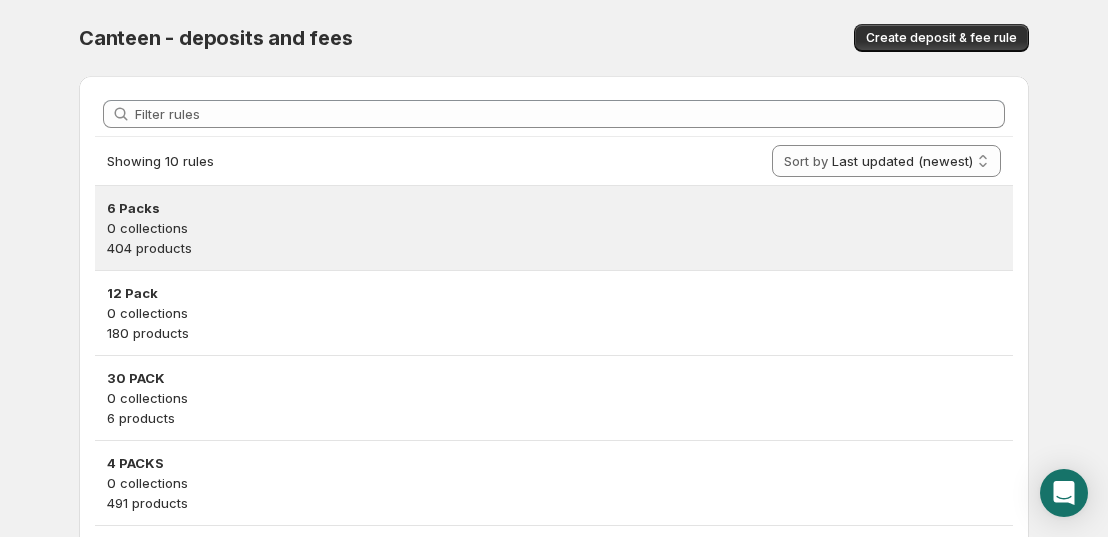 click on "0   collections" at bounding box center [554, 228] 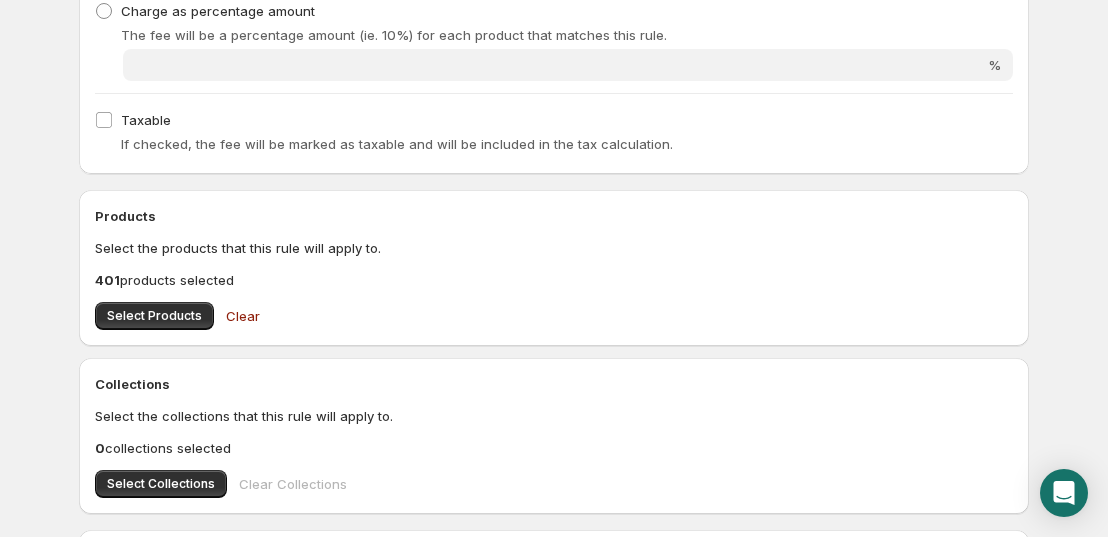 scroll, scrollTop: 500, scrollLeft: 0, axis: vertical 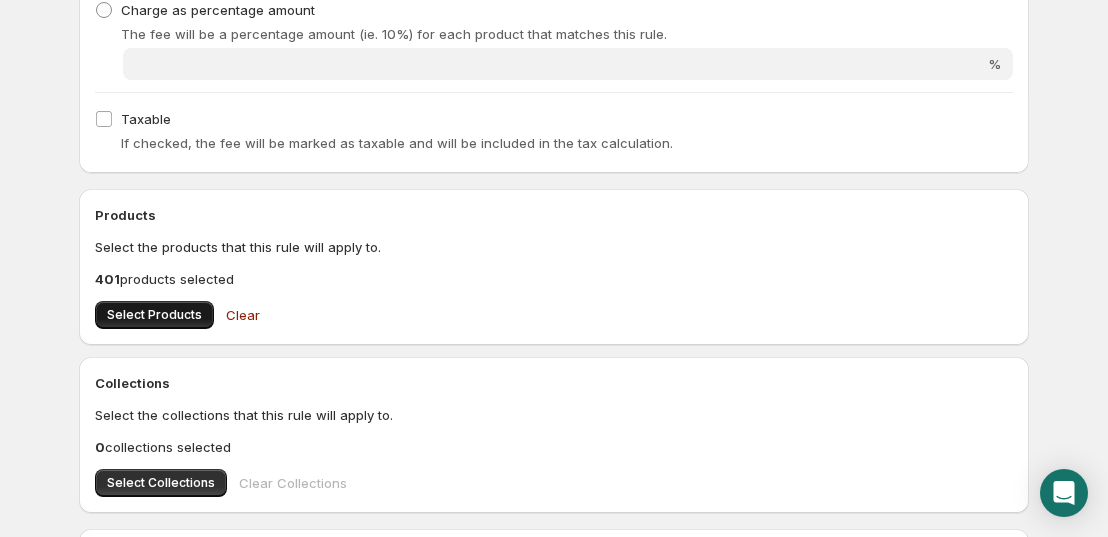 click on "Select Products" at bounding box center (154, 315) 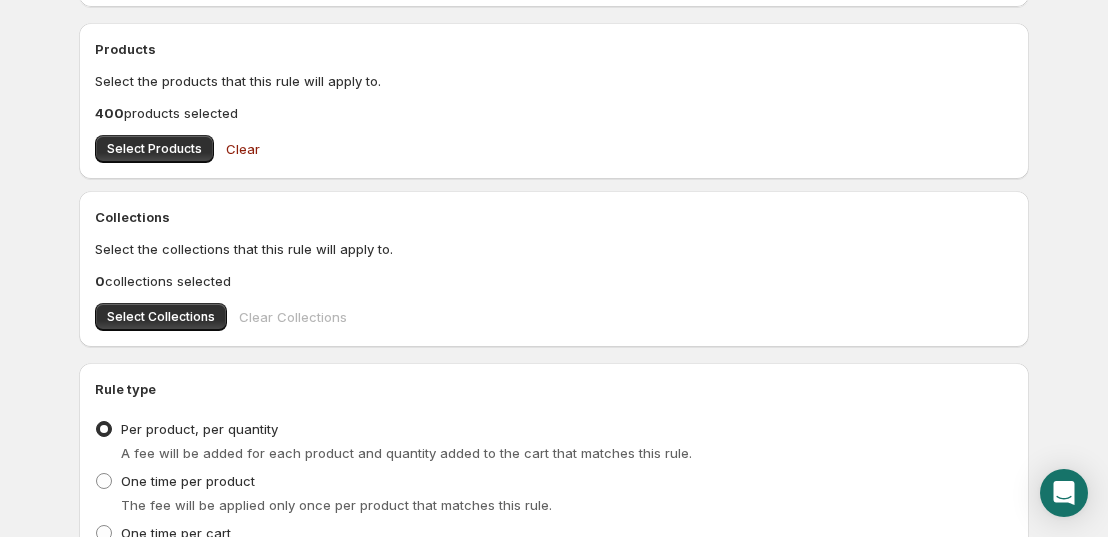 scroll, scrollTop: 700, scrollLeft: 0, axis: vertical 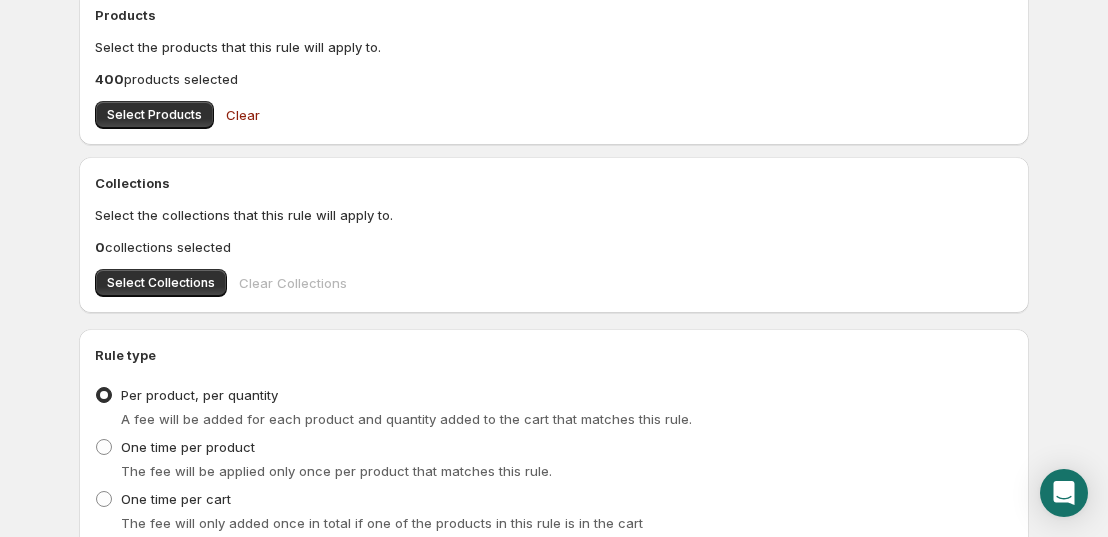 click on "Products Select the products that this rule will apply to. 400  products selected Select Products Clear" at bounding box center (554, 67) 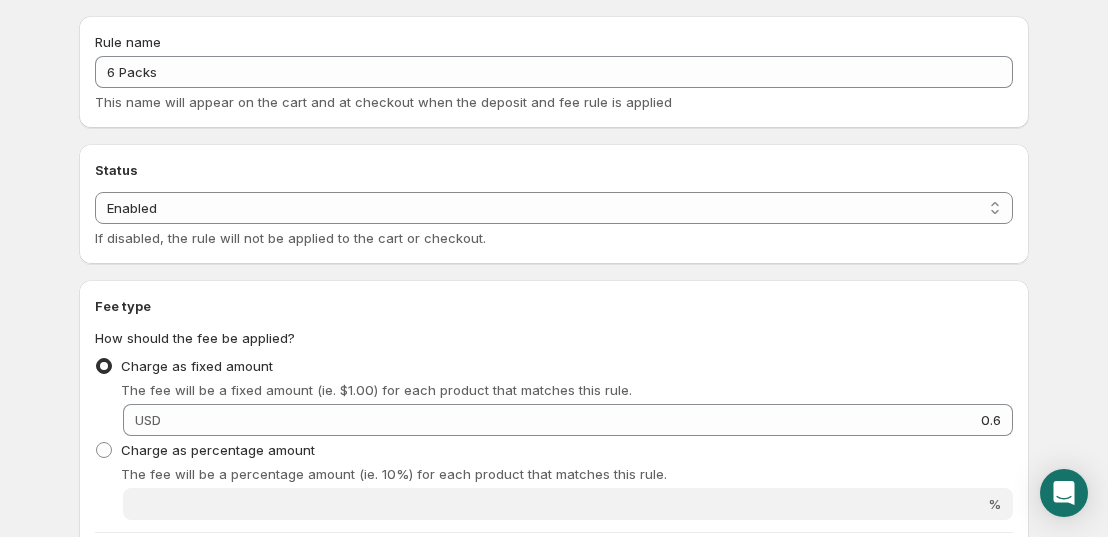 scroll, scrollTop: 0, scrollLeft: 0, axis: both 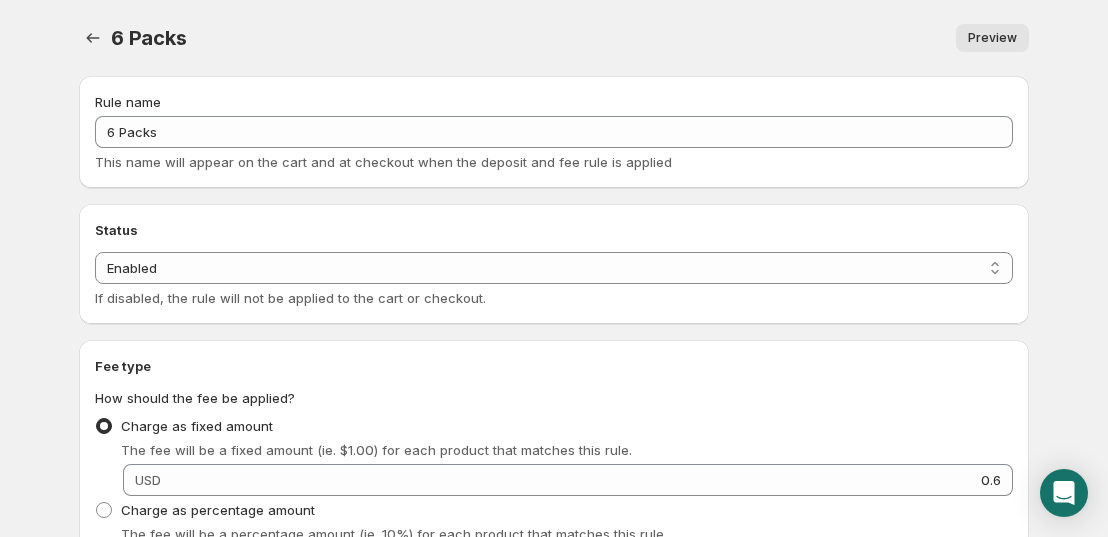 click at bounding box center (95, 38) 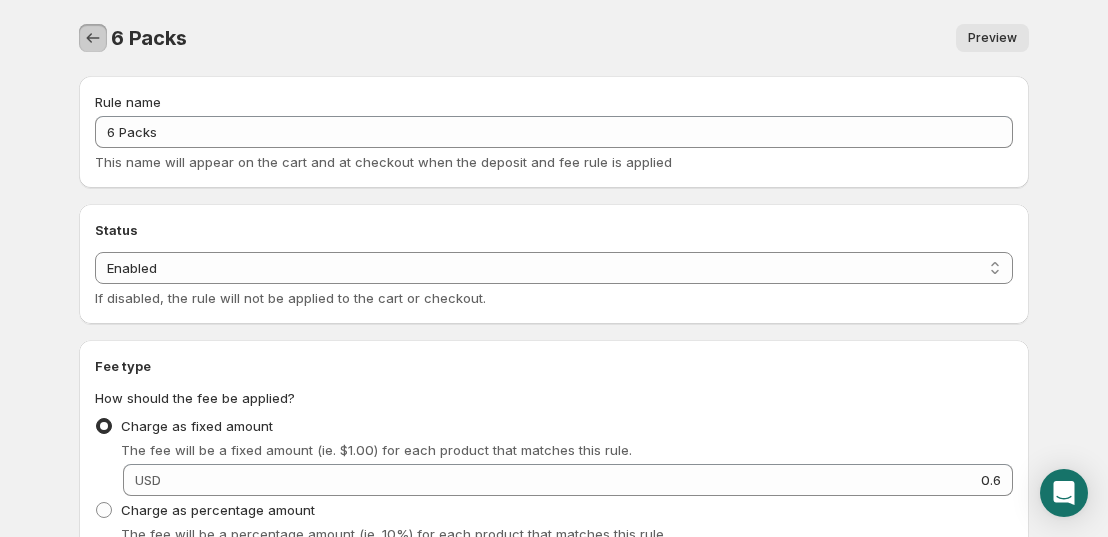 click 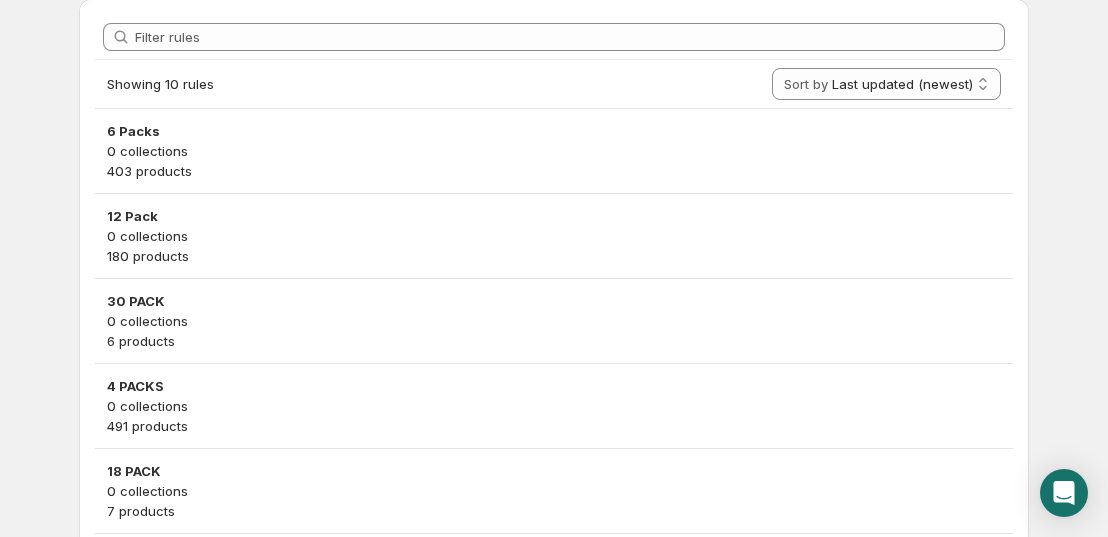 scroll, scrollTop: 200, scrollLeft: 0, axis: vertical 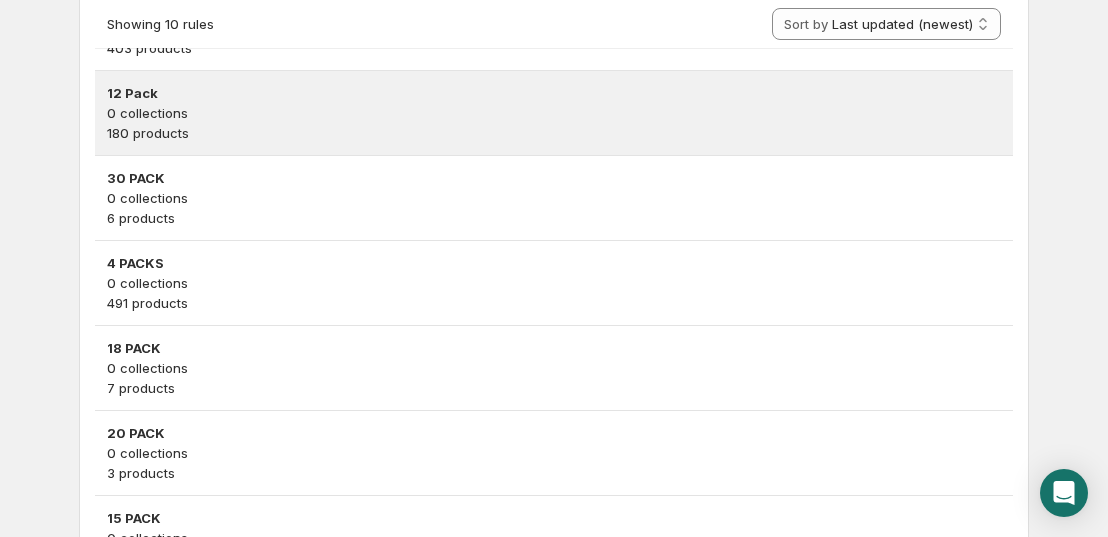 click on "180   products" at bounding box center [554, 133] 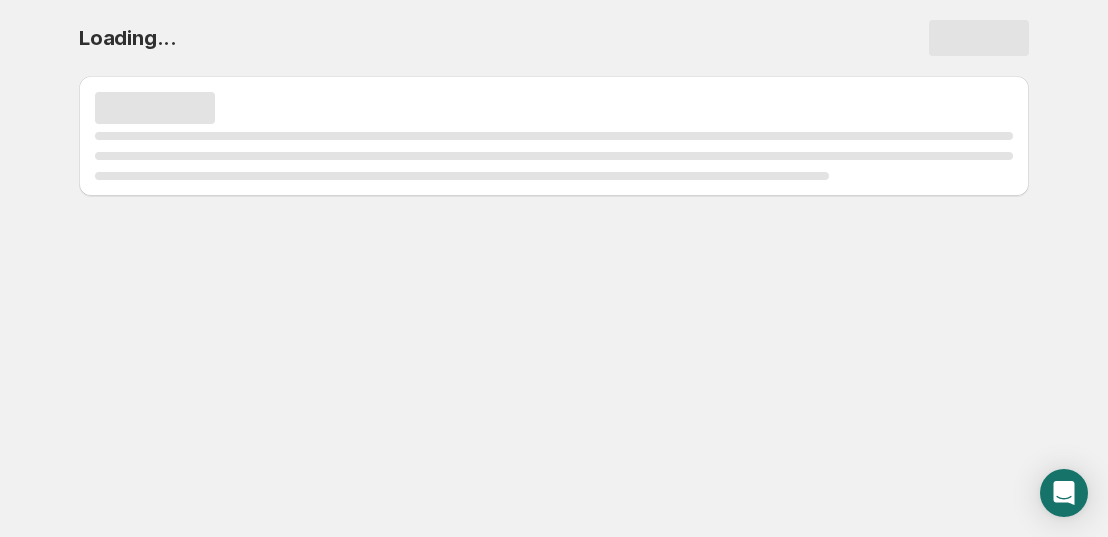 scroll, scrollTop: 0, scrollLeft: 0, axis: both 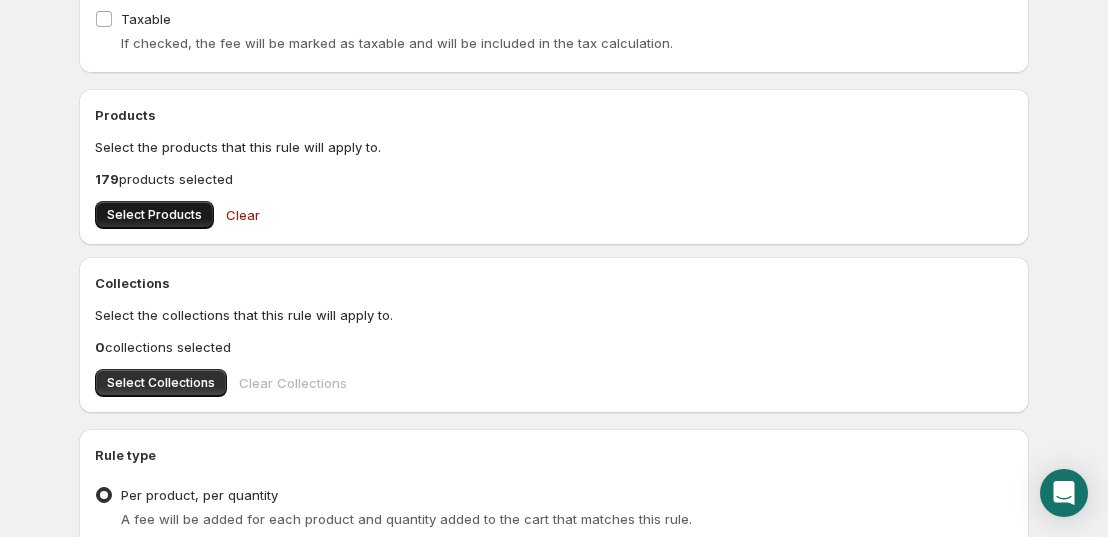 click on "Select Products" at bounding box center (154, 215) 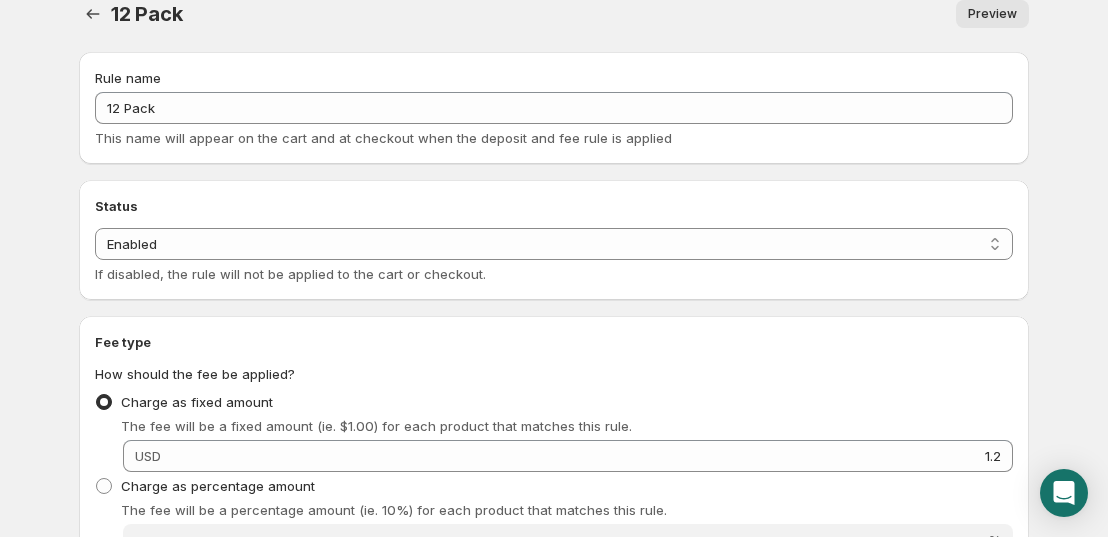 scroll, scrollTop: 0, scrollLeft: 0, axis: both 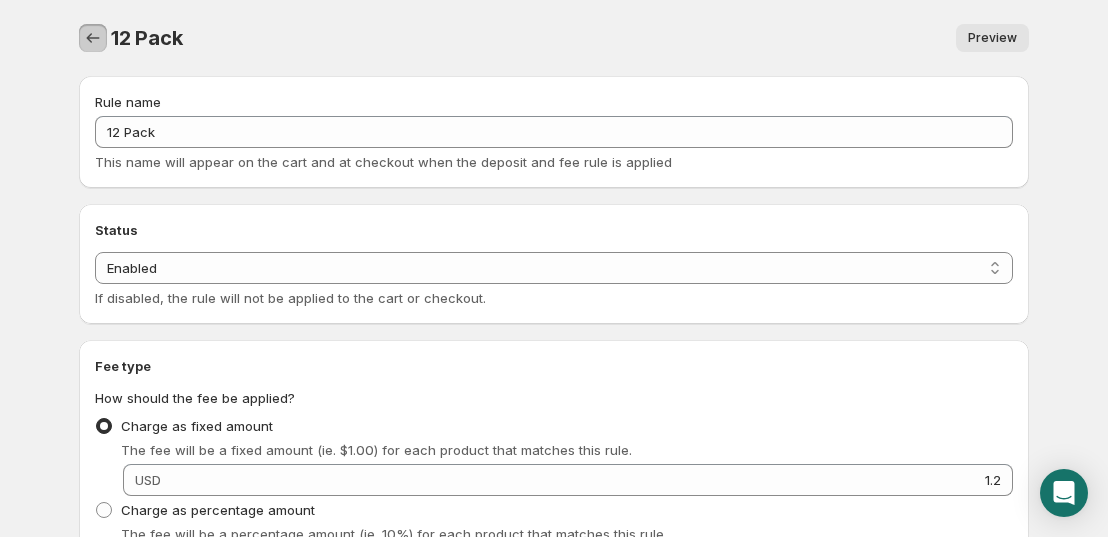 click 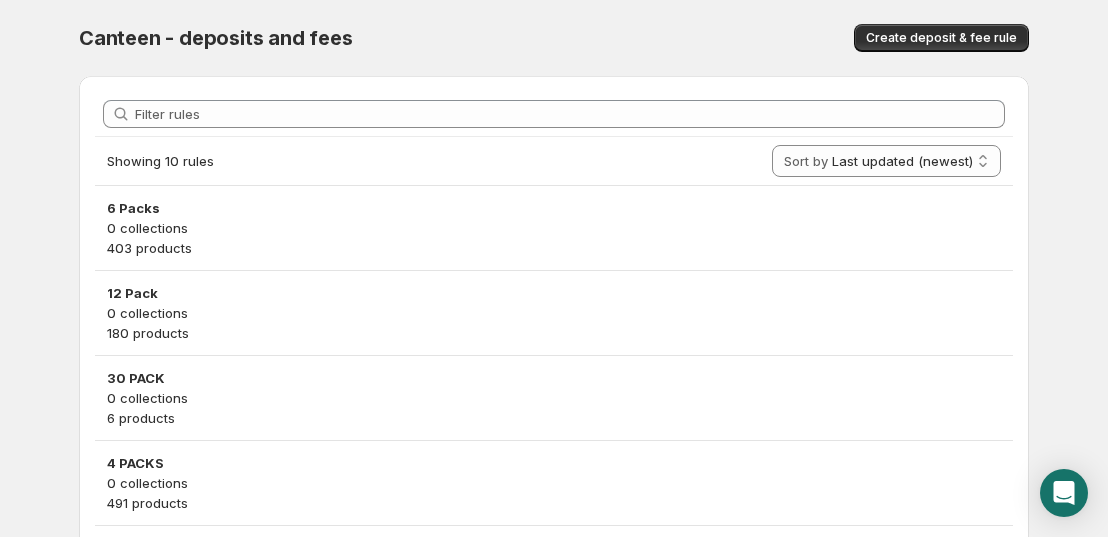 scroll, scrollTop: 0, scrollLeft: 0, axis: both 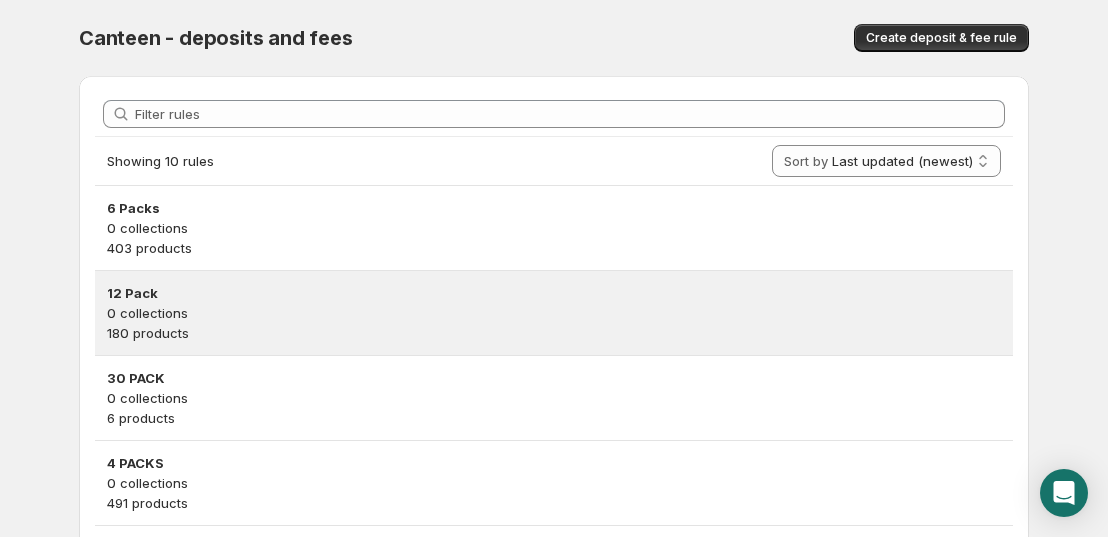 click on "180   products" at bounding box center [554, 333] 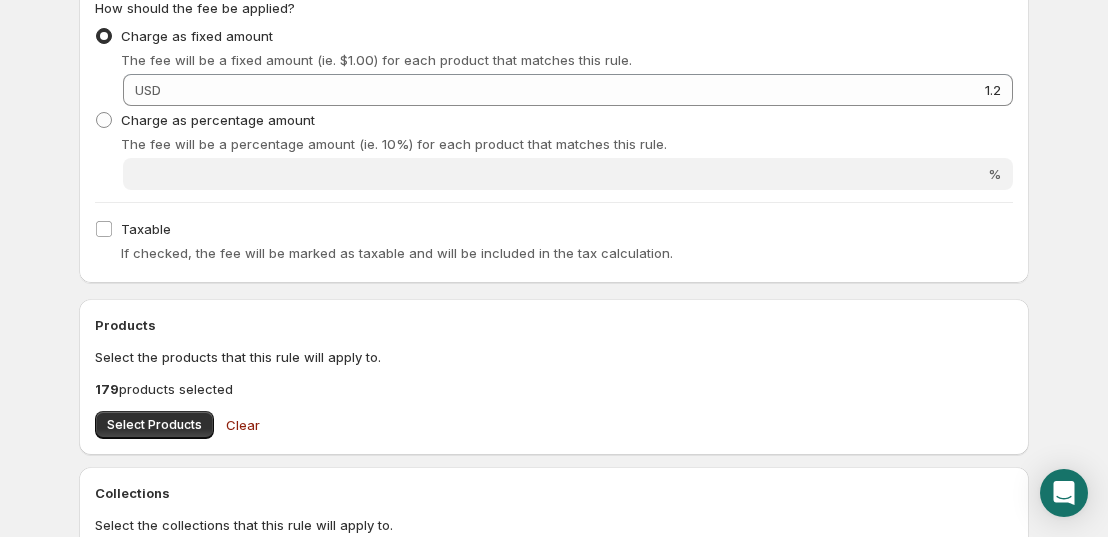 scroll, scrollTop: 400, scrollLeft: 0, axis: vertical 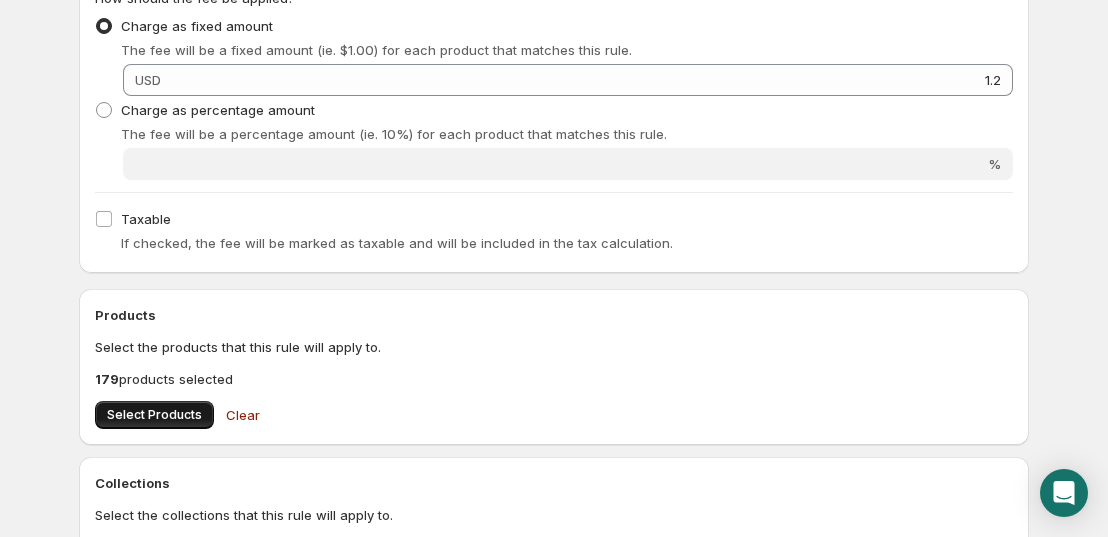 click on "Select Products" at bounding box center [154, 415] 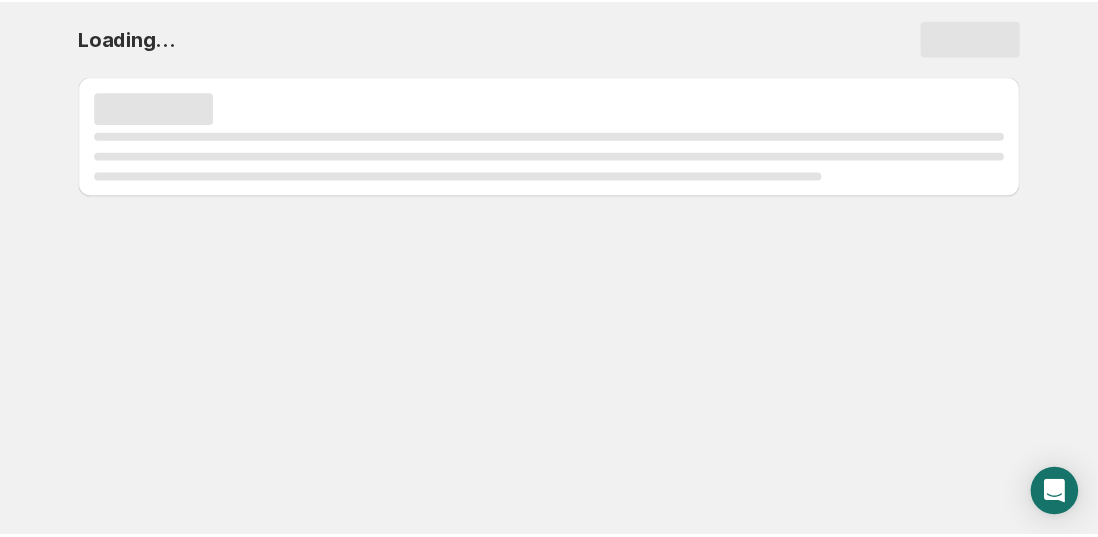 scroll, scrollTop: 0, scrollLeft: 0, axis: both 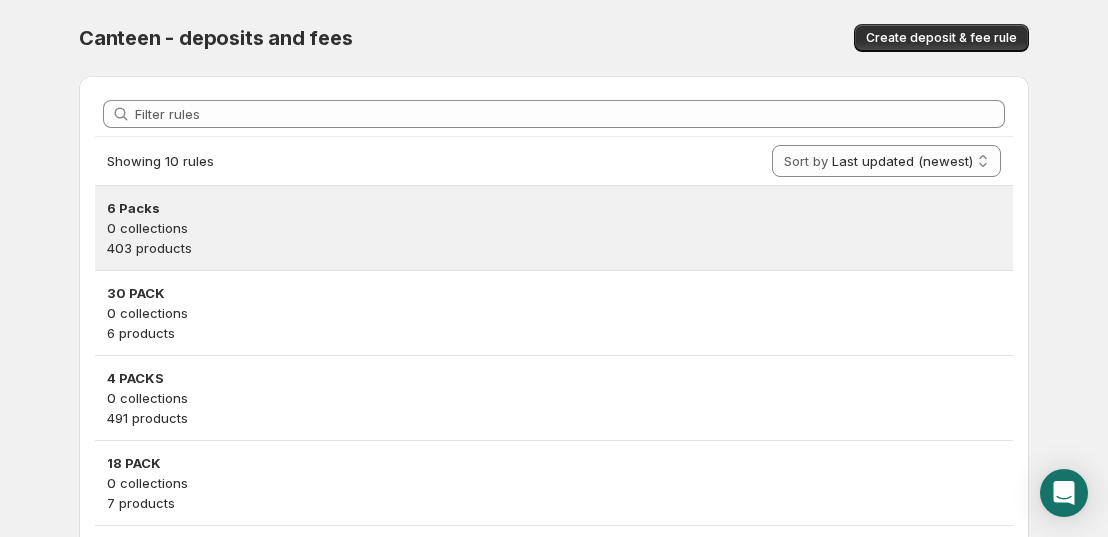drag, startPoint x: 190, startPoint y: 230, endPoint x: 197, endPoint y: 239, distance: 11.401754 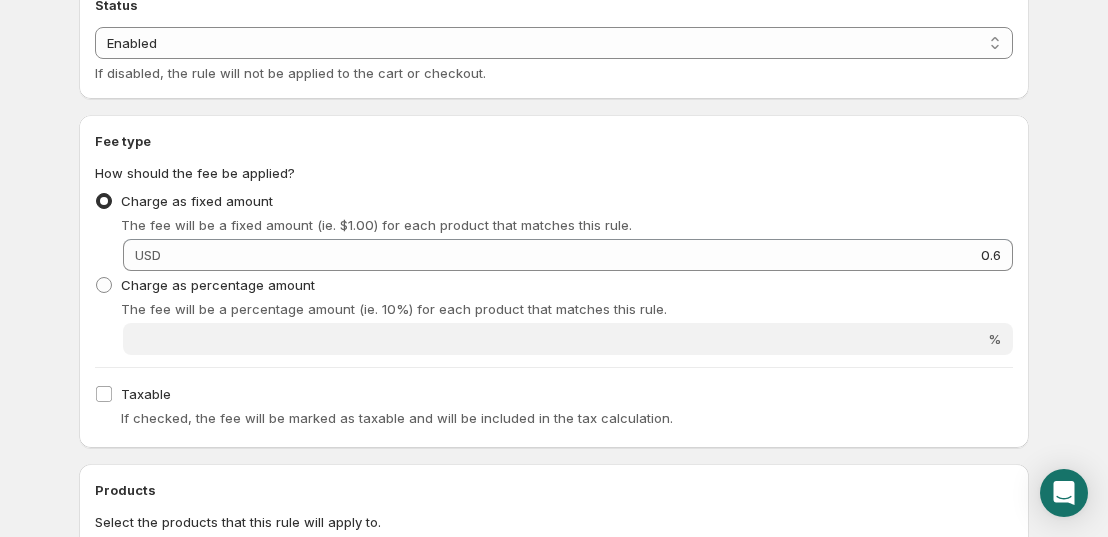 scroll, scrollTop: 500, scrollLeft: 0, axis: vertical 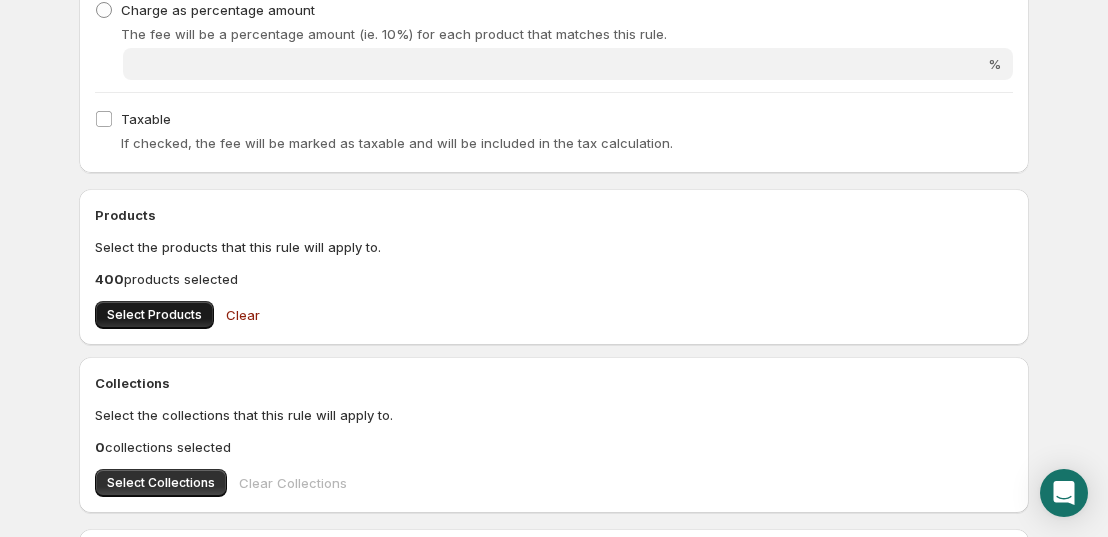 click on "Select Products" at bounding box center (154, 315) 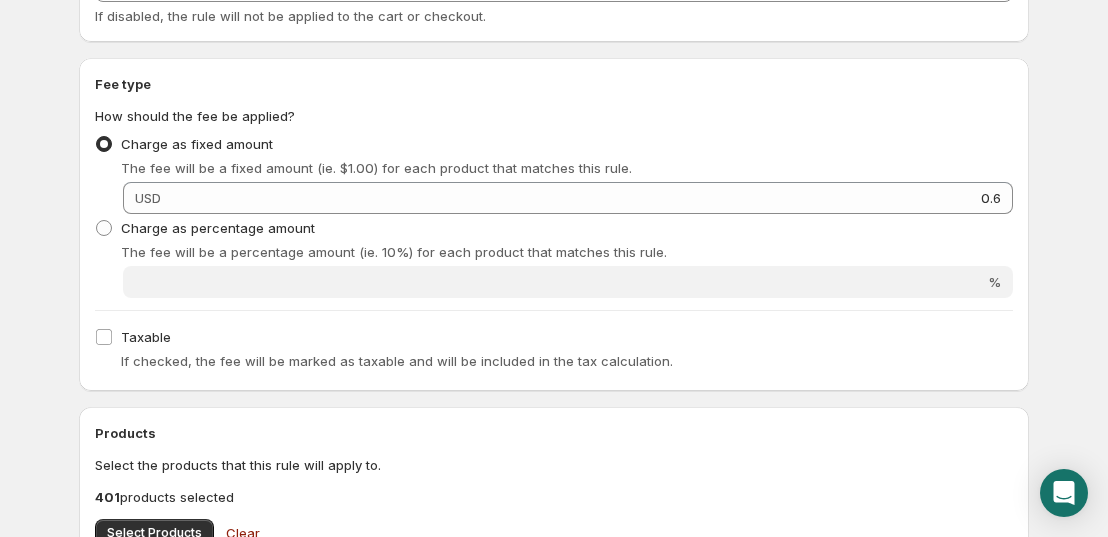 scroll, scrollTop: 0, scrollLeft: 0, axis: both 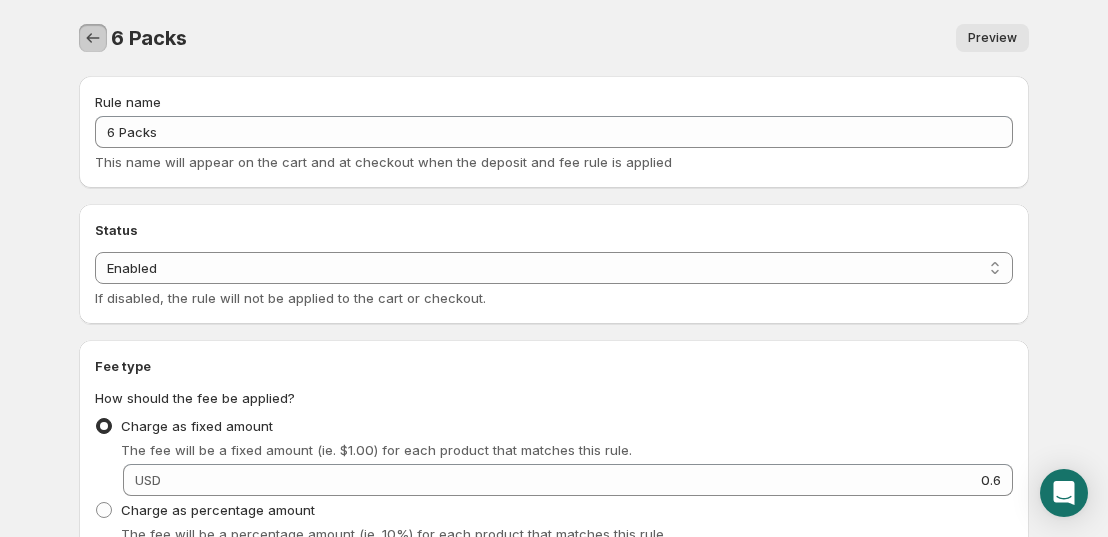 click 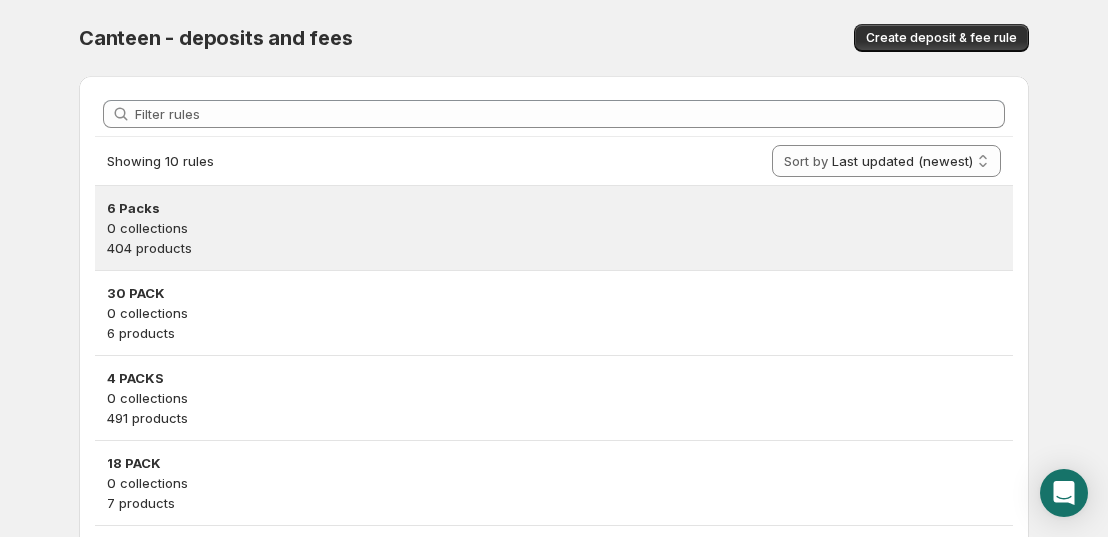 click on "404   products" at bounding box center [554, 248] 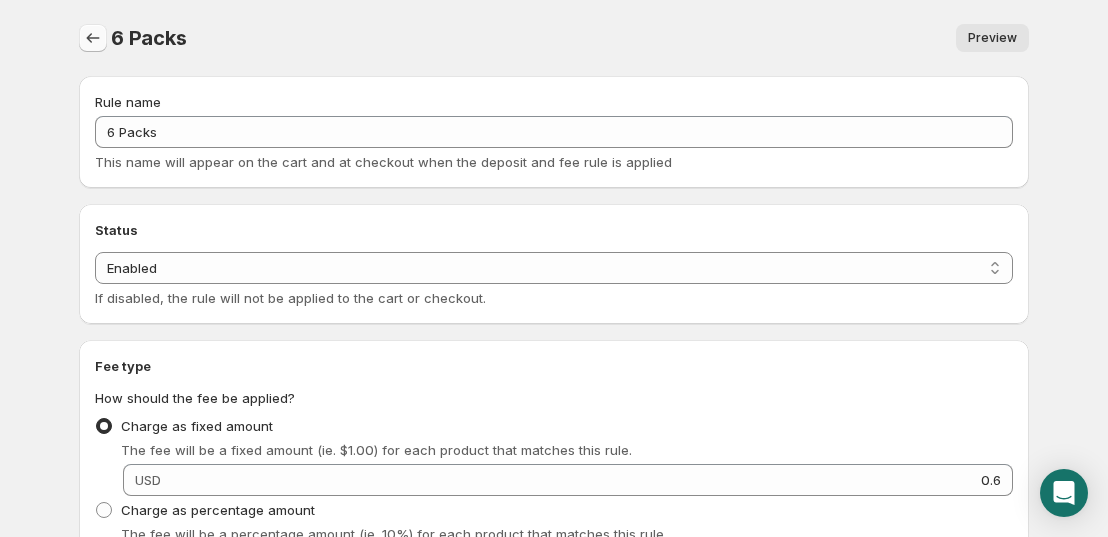 click at bounding box center [93, 38] 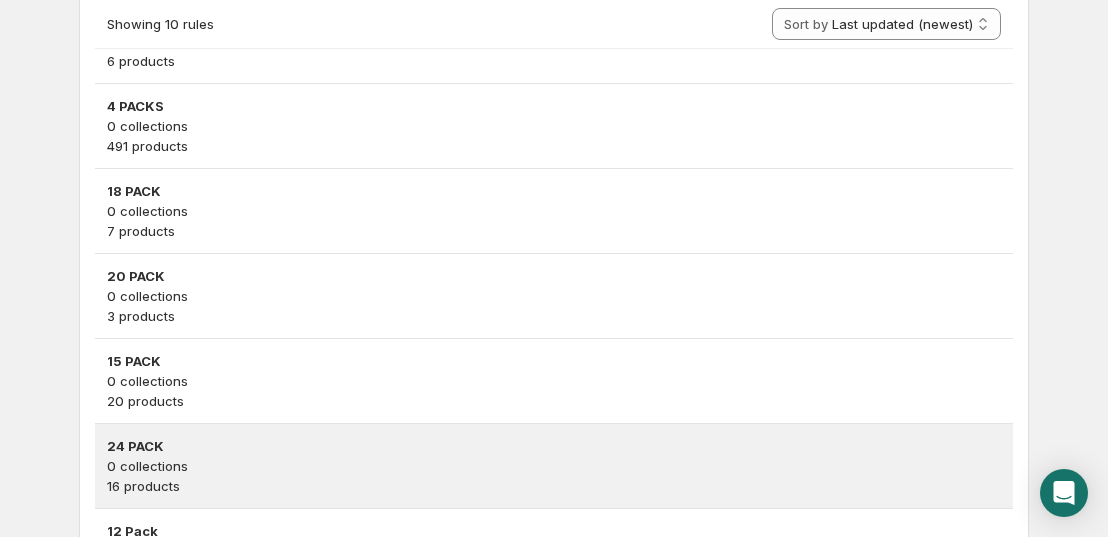 scroll, scrollTop: 578, scrollLeft: 0, axis: vertical 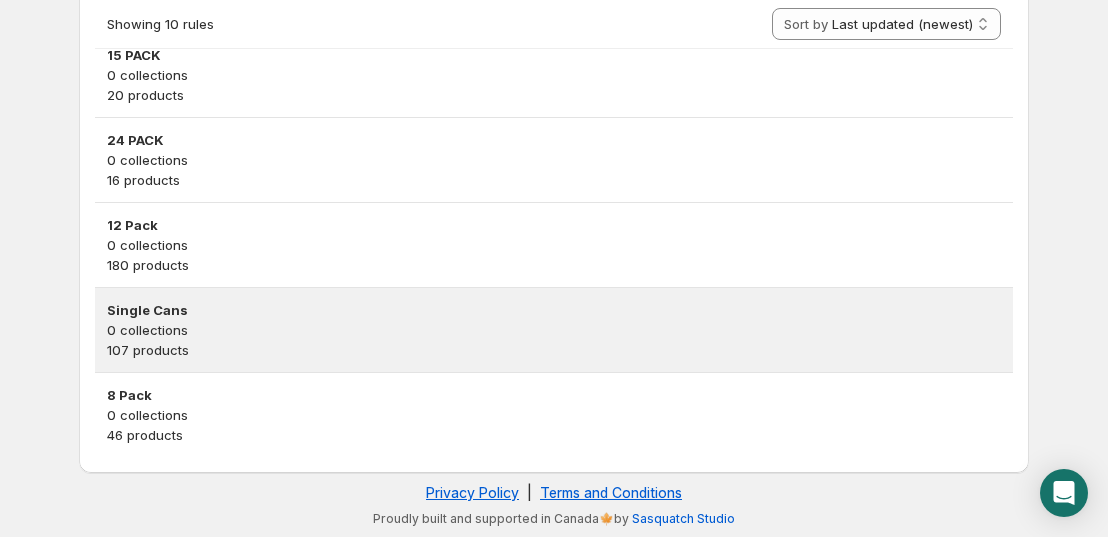 click on "0   collections" at bounding box center [554, 330] 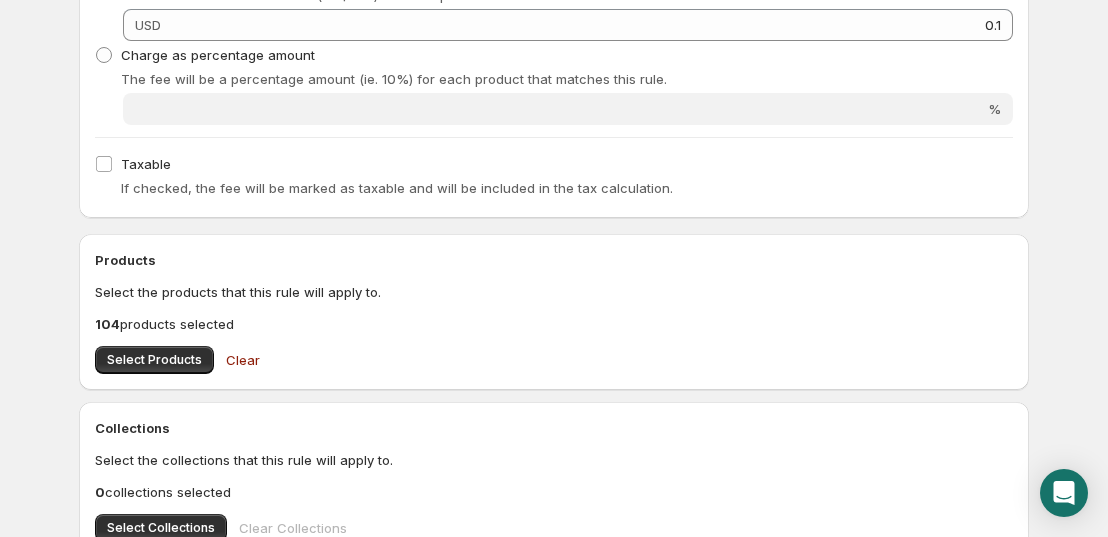 scroll, scrollTop: 500, scrollLeft: 0, axis: vertical 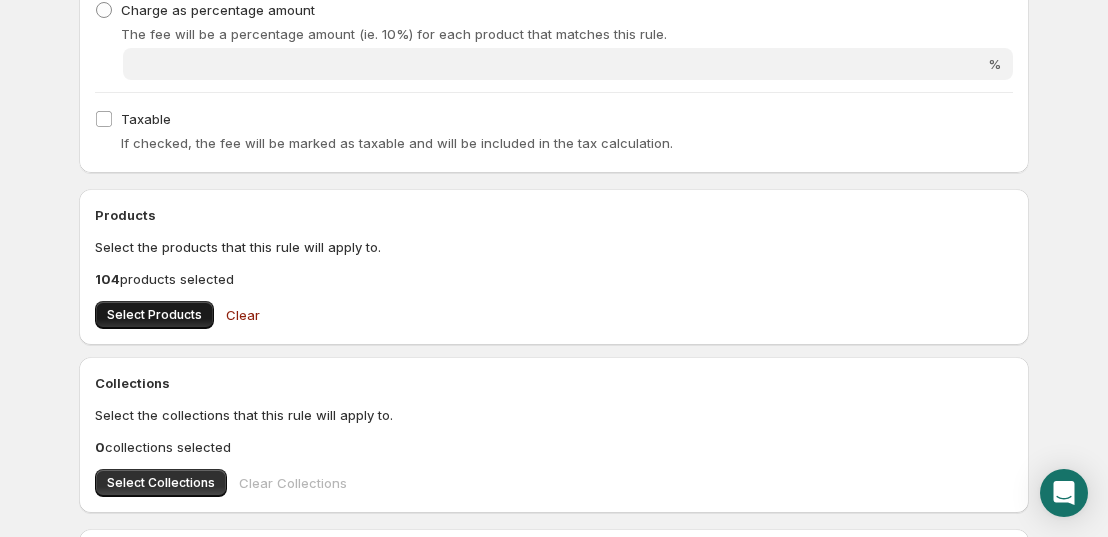 click on "Select Products" at bounding box center (154, 315) 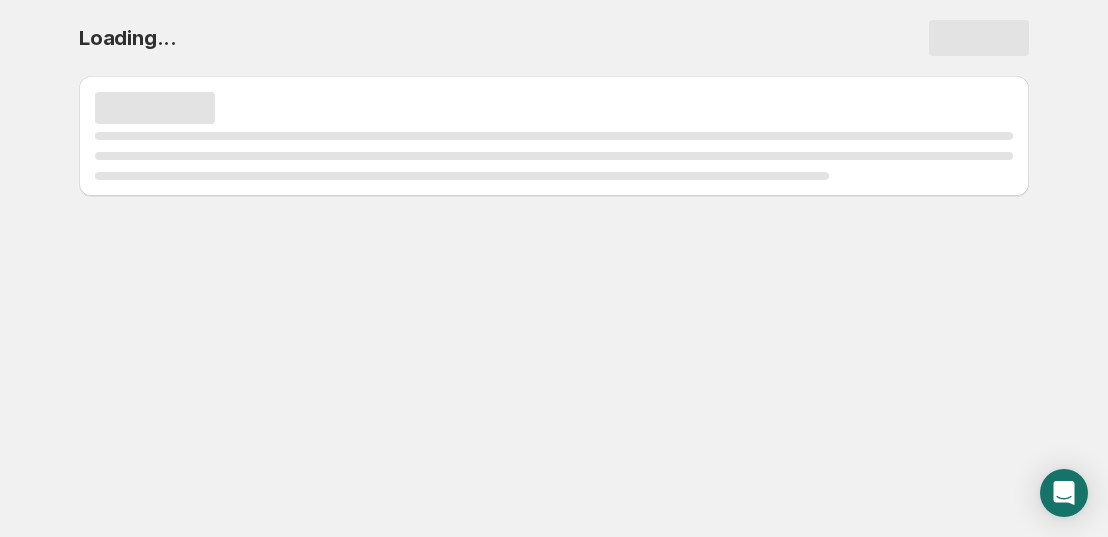 scroll, scrollTop: 0, scrollLeft: 0, axis: both 